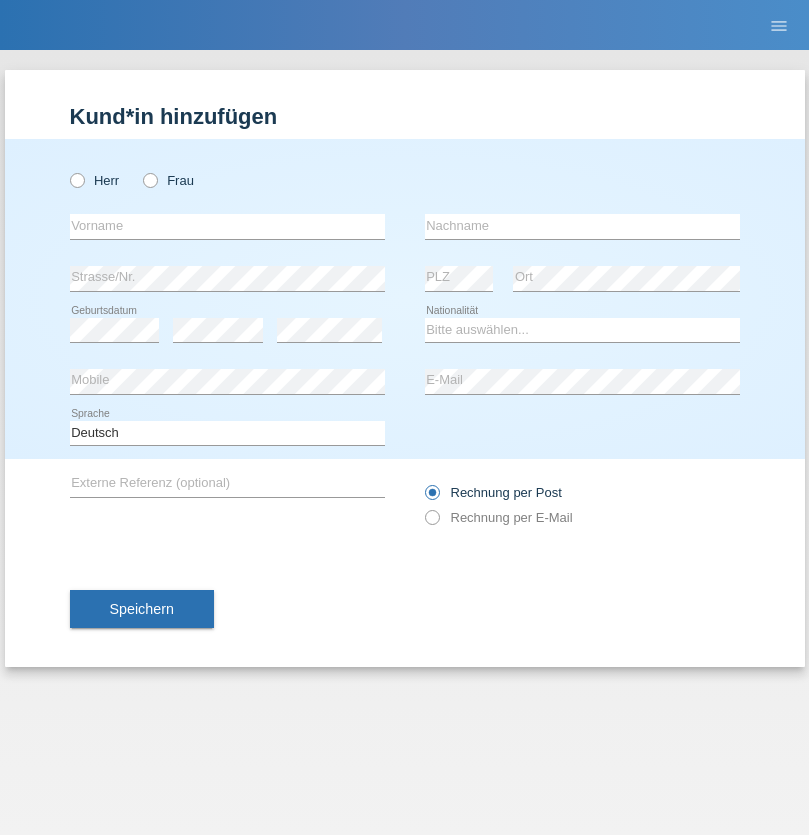 scroll, scrollTop: 0, scrollLeft: 0, axis: both 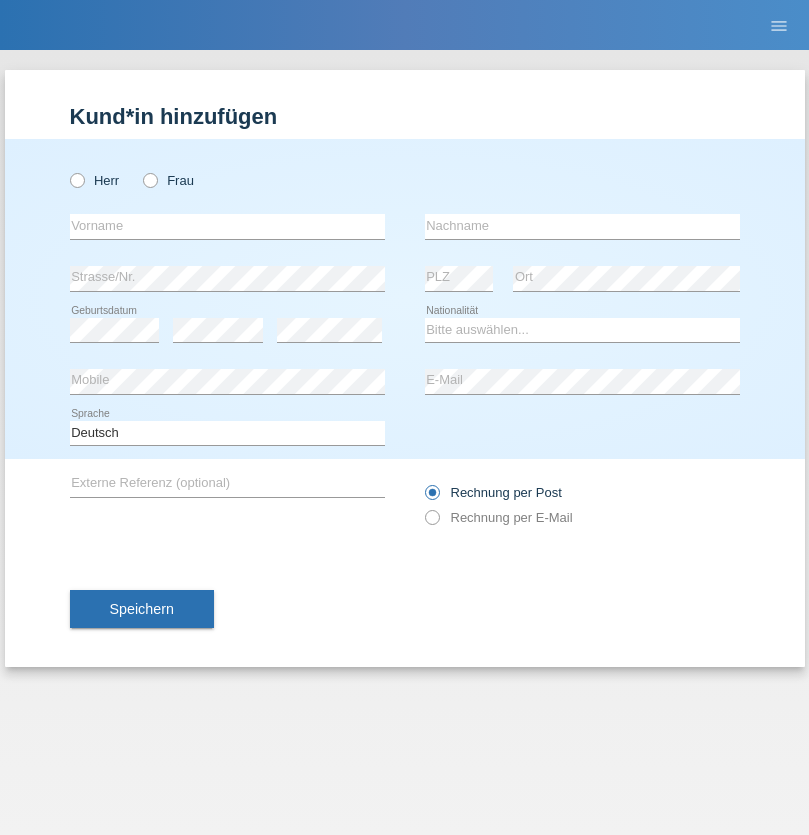 radio on "true" 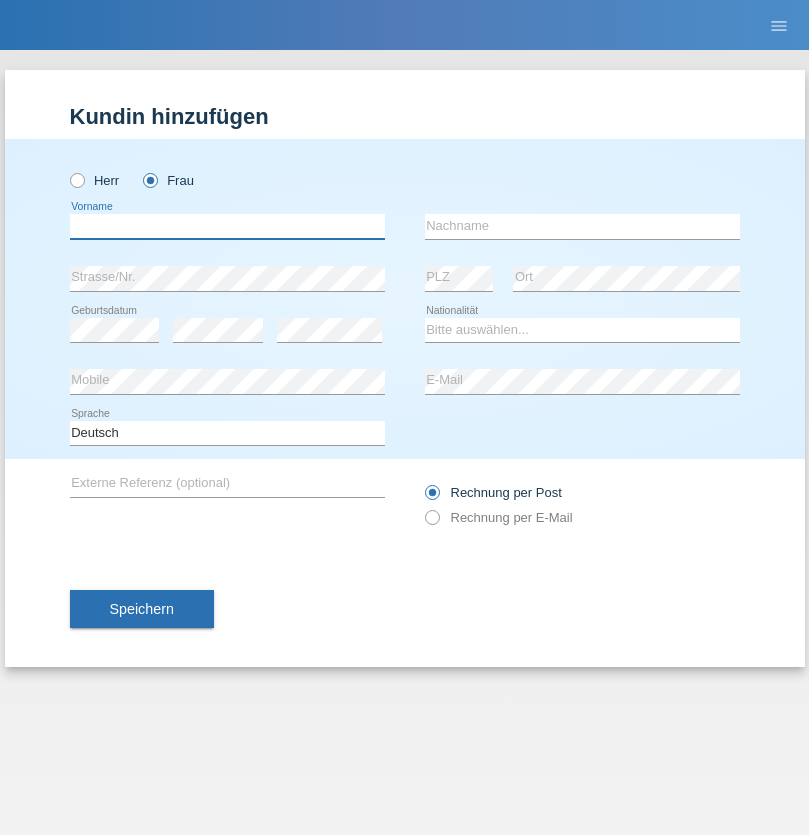 click at bounding box center [227, 226] 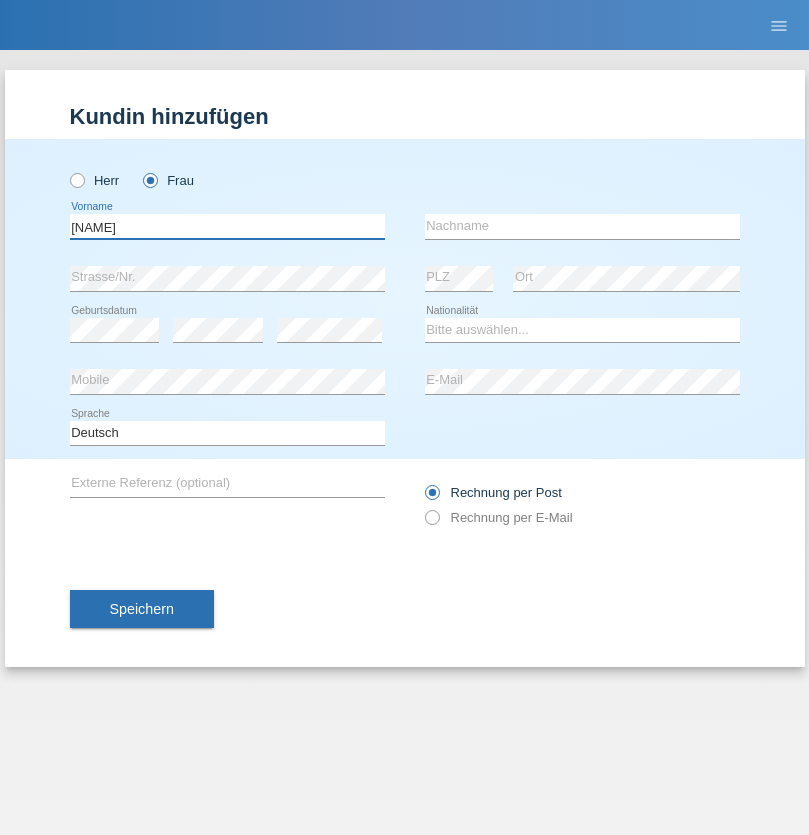 type on "[NAME]" 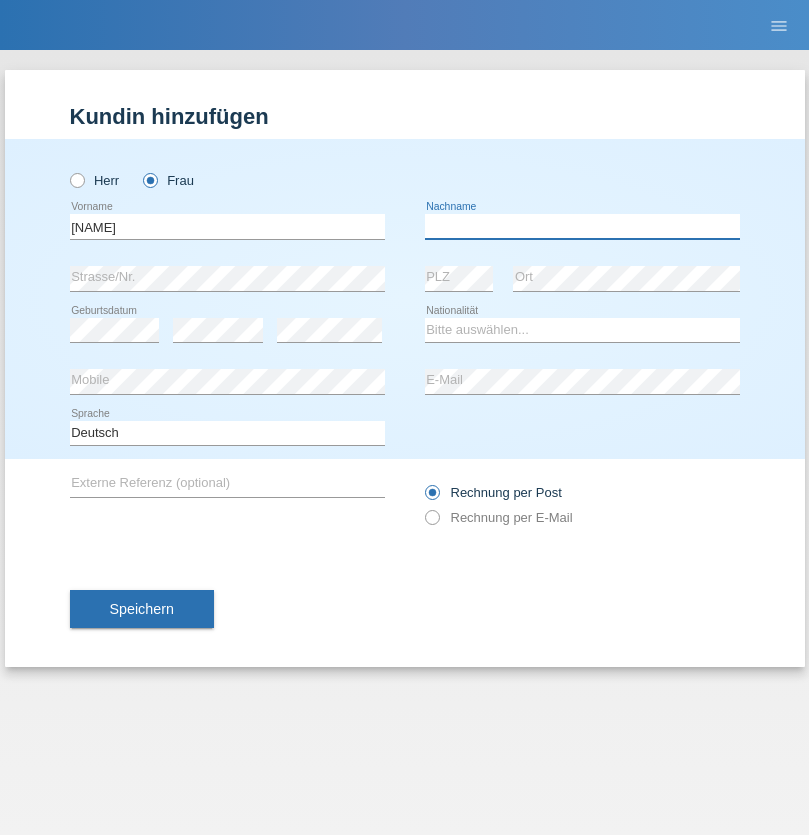 click at bounding box center (582, 226) 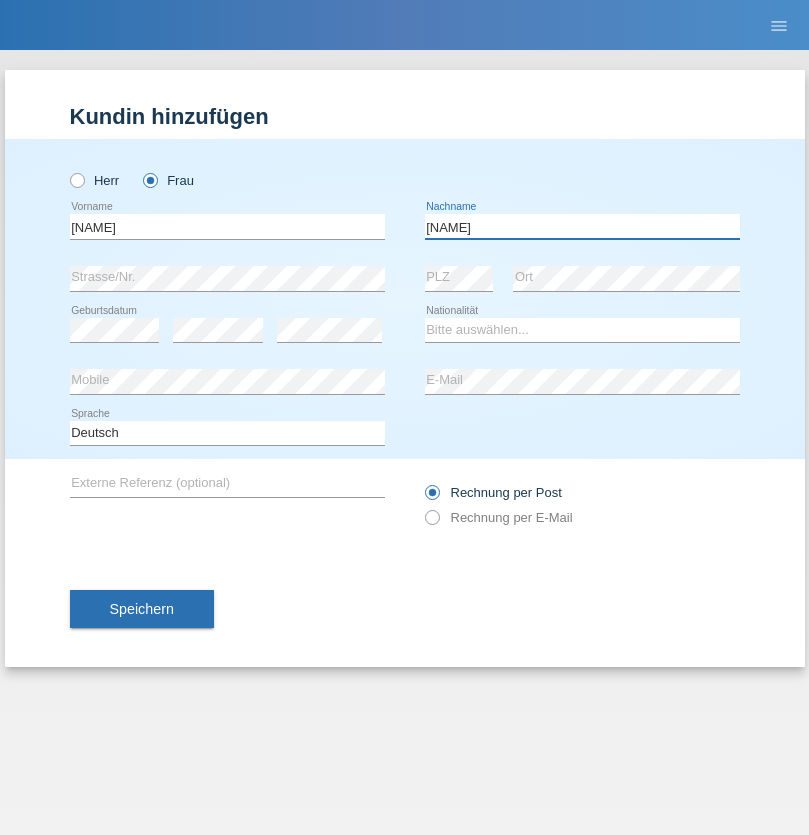 type on "[FIRST]" 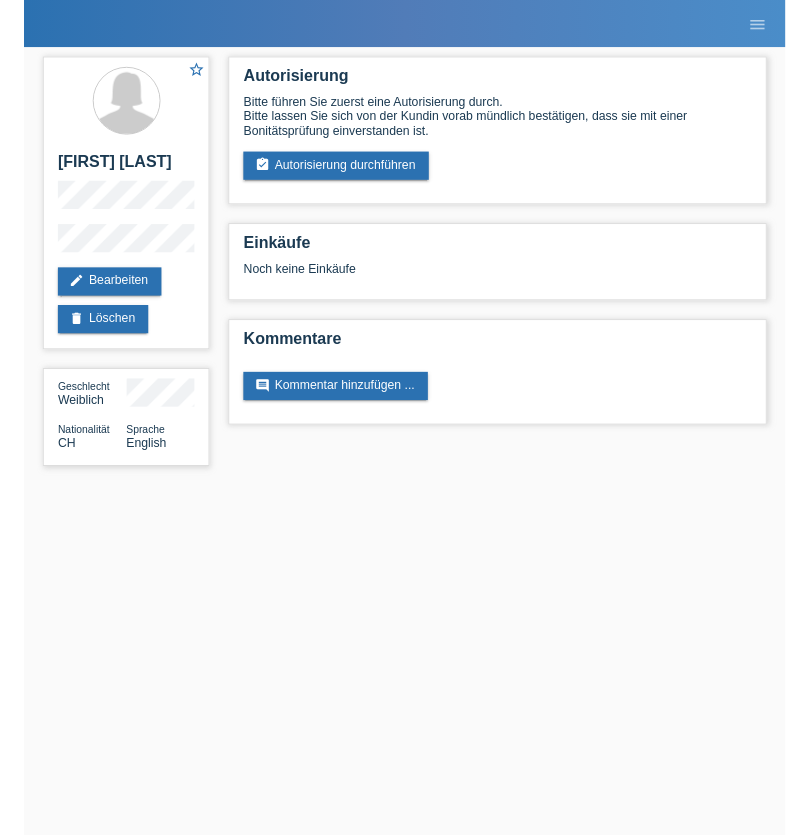 scroll, scrollTop: 0, scrollLeft: 0, axis: both 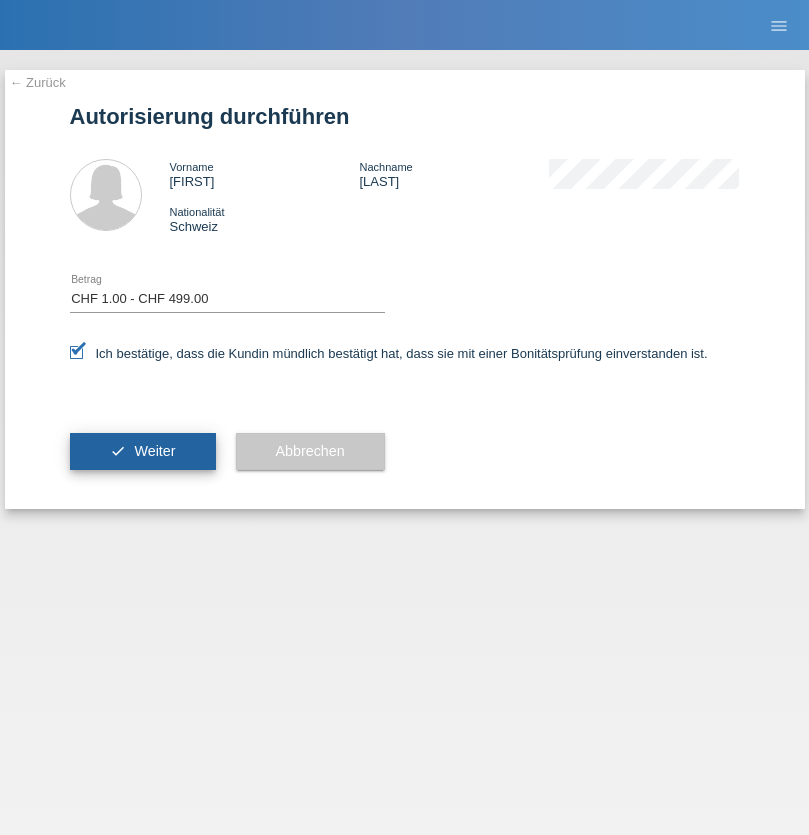 click on "Weiter" at bounding box center [154, 451] 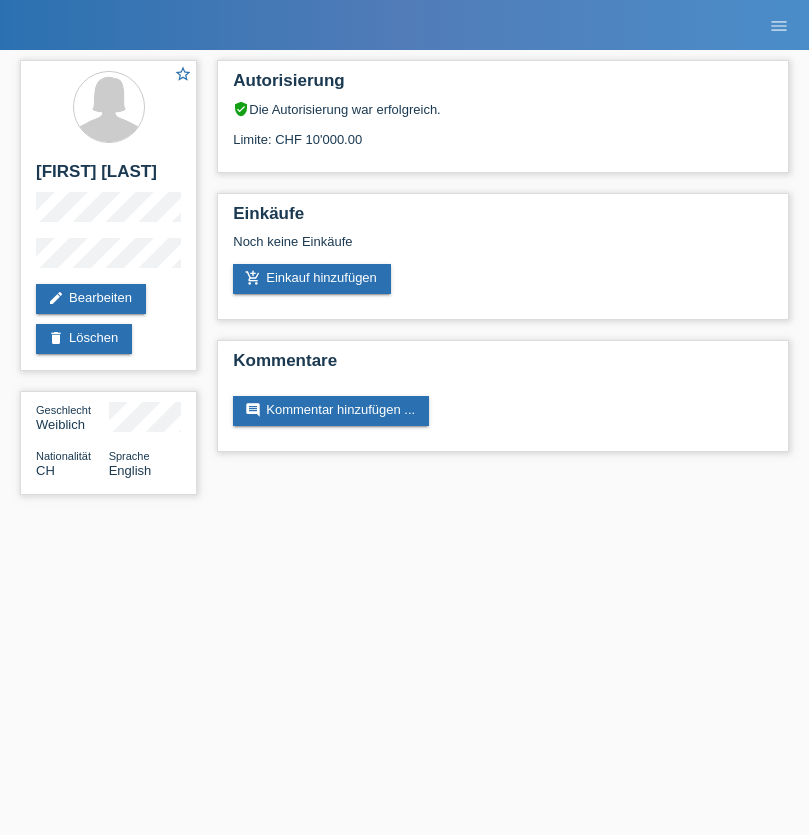 scroll, scrollTop: 0, scrollLeft: 0, axis: both 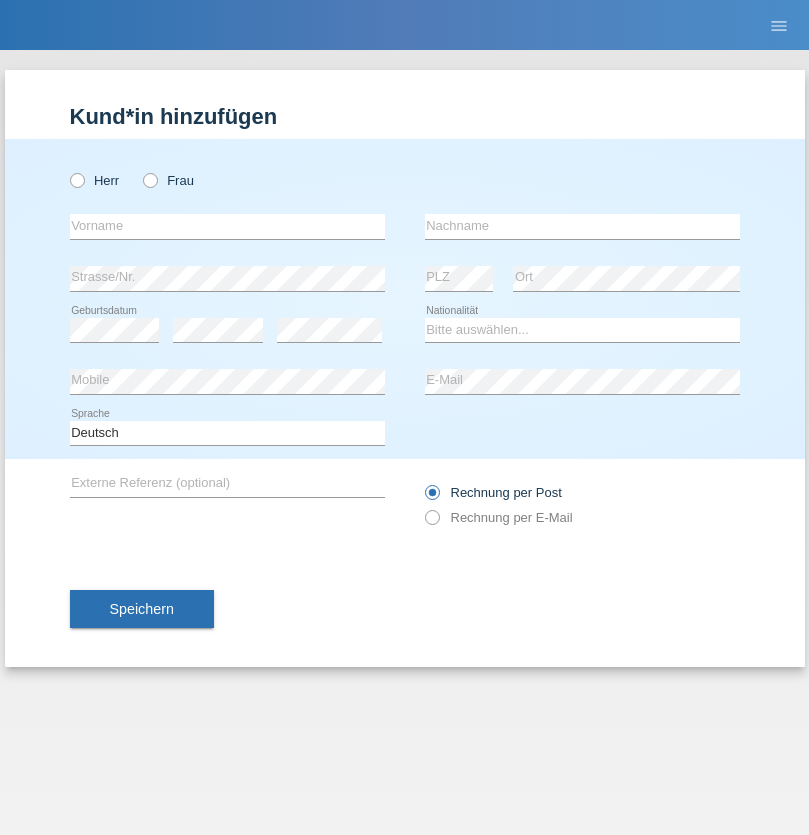 radio on "true" 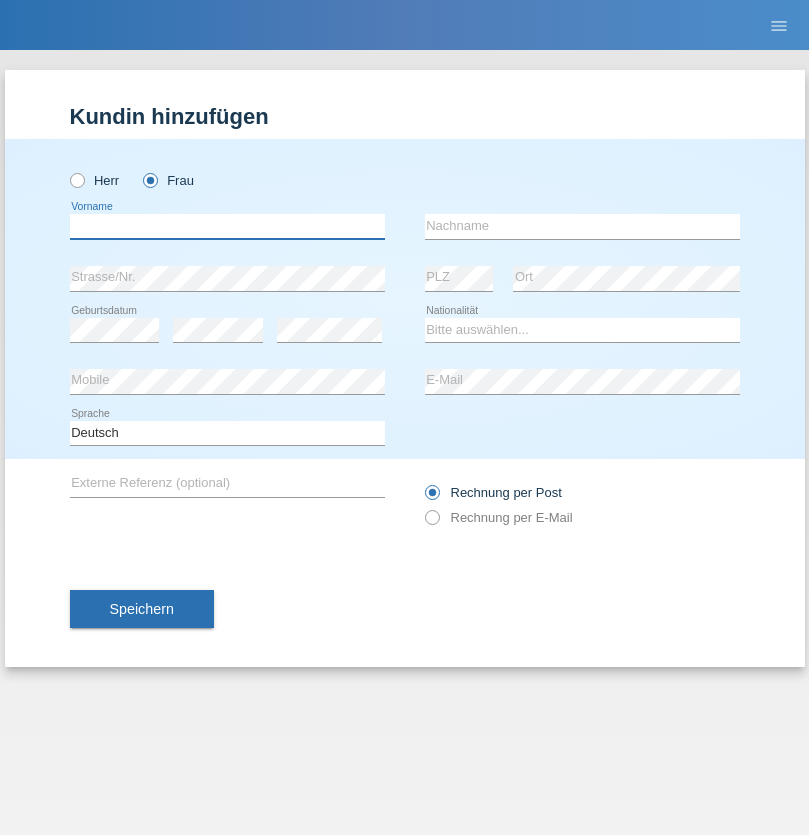 click at bounding box center (227, 226) 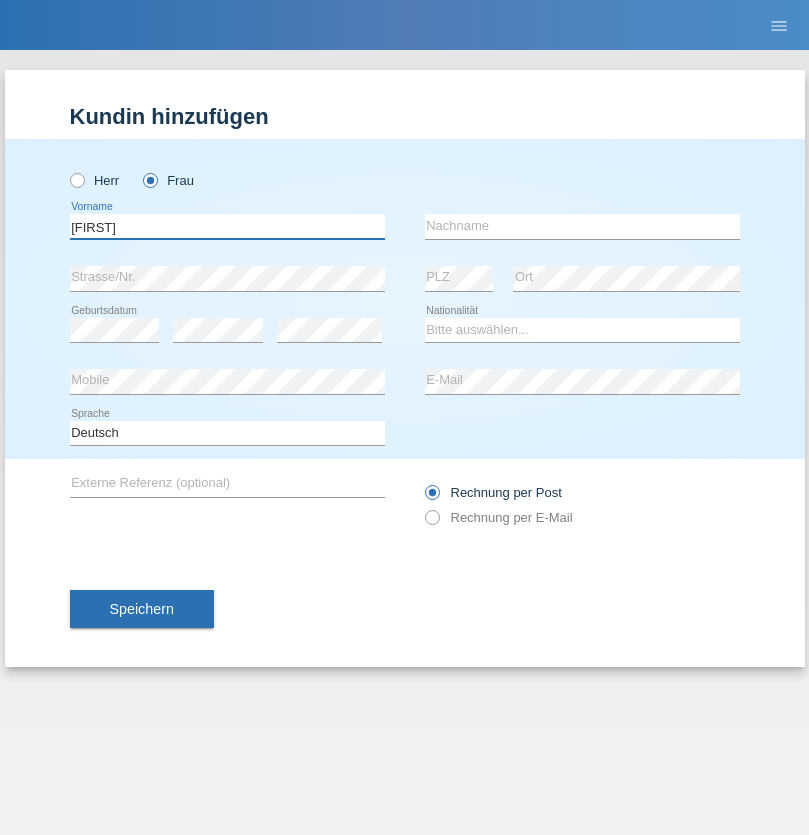 type on "Jasmin" 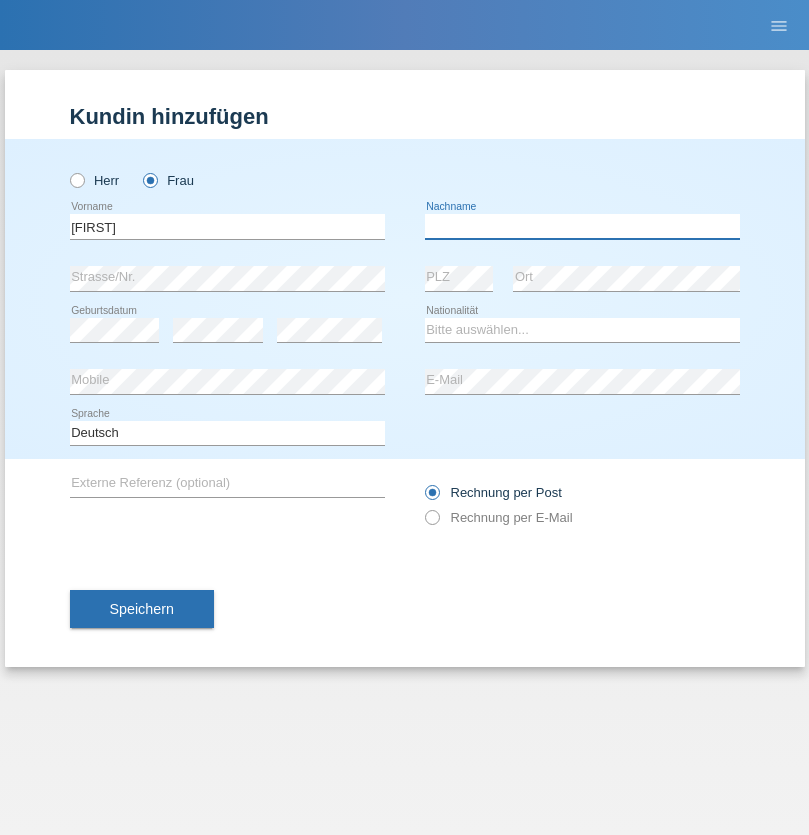 click at bounding box center (582, 226) 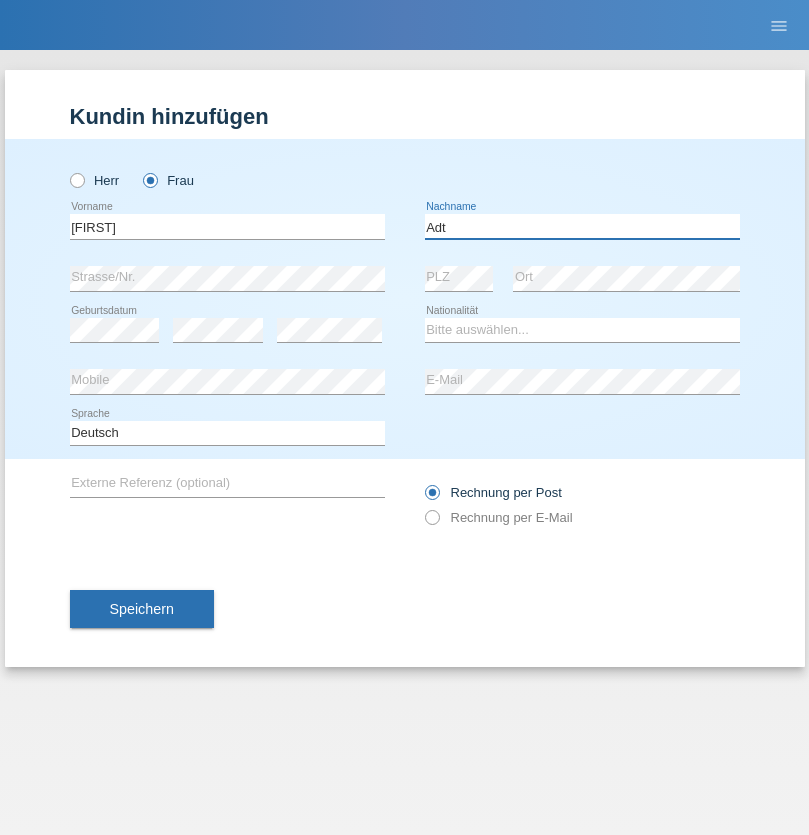 type on "Adt" 